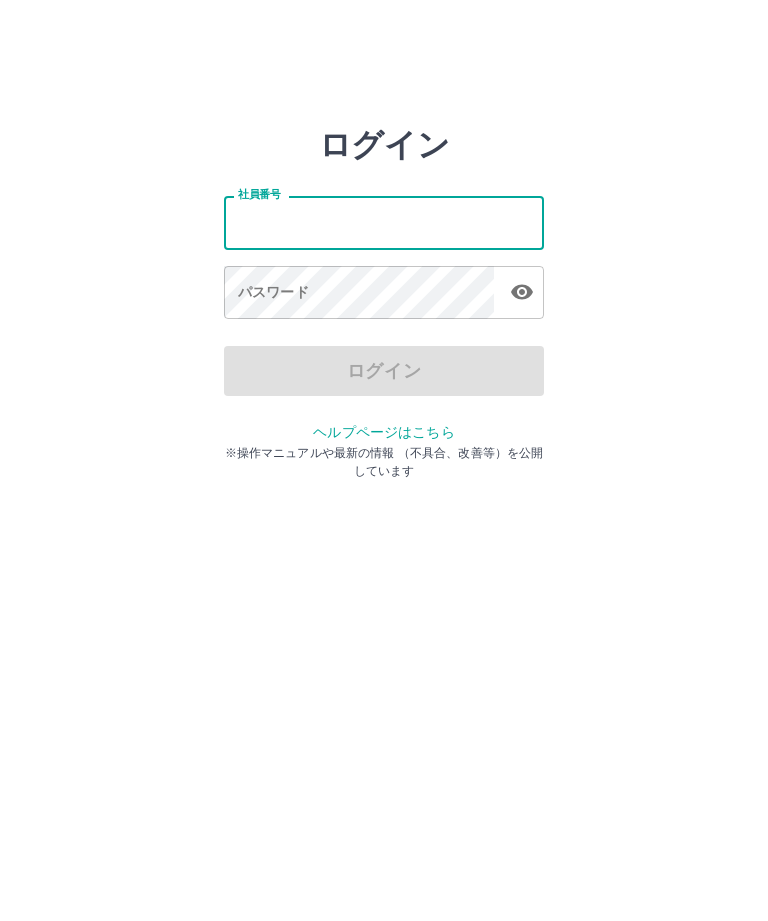 scroll, scrollTop: 0, scrollLeft: 0, axis: both 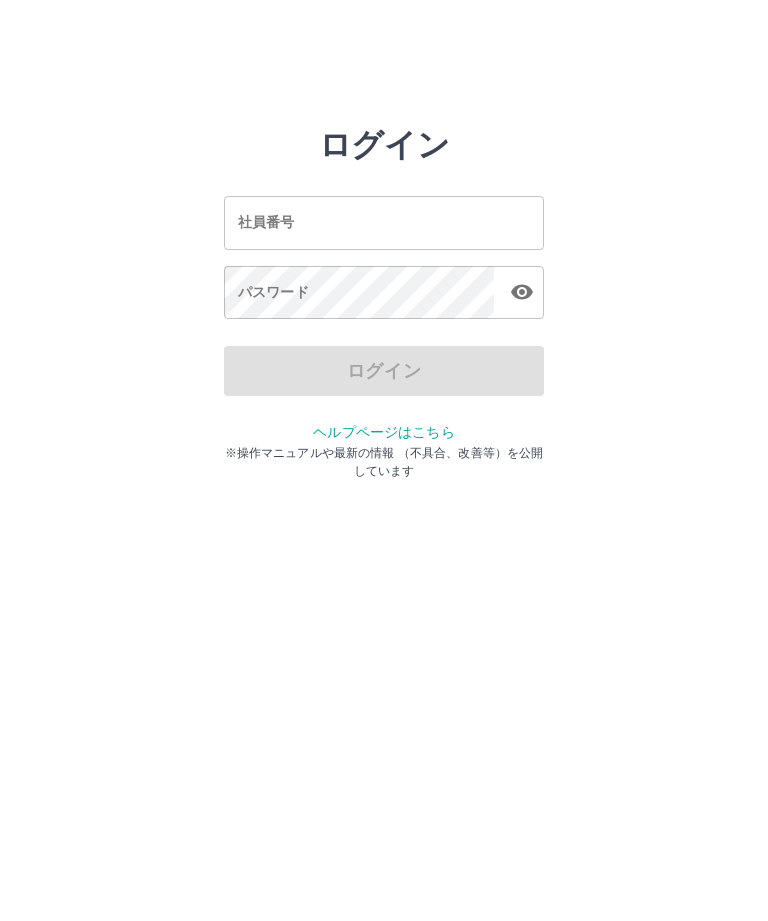 click on "社員番号 社員番号" at bounding box center [384, 222] 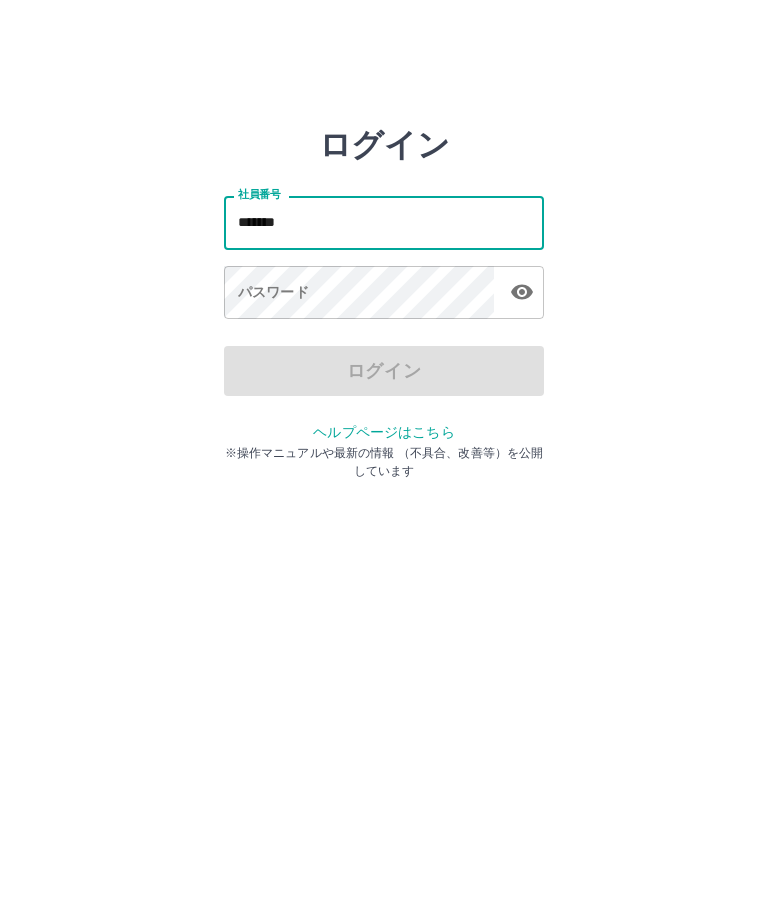type on "*******" 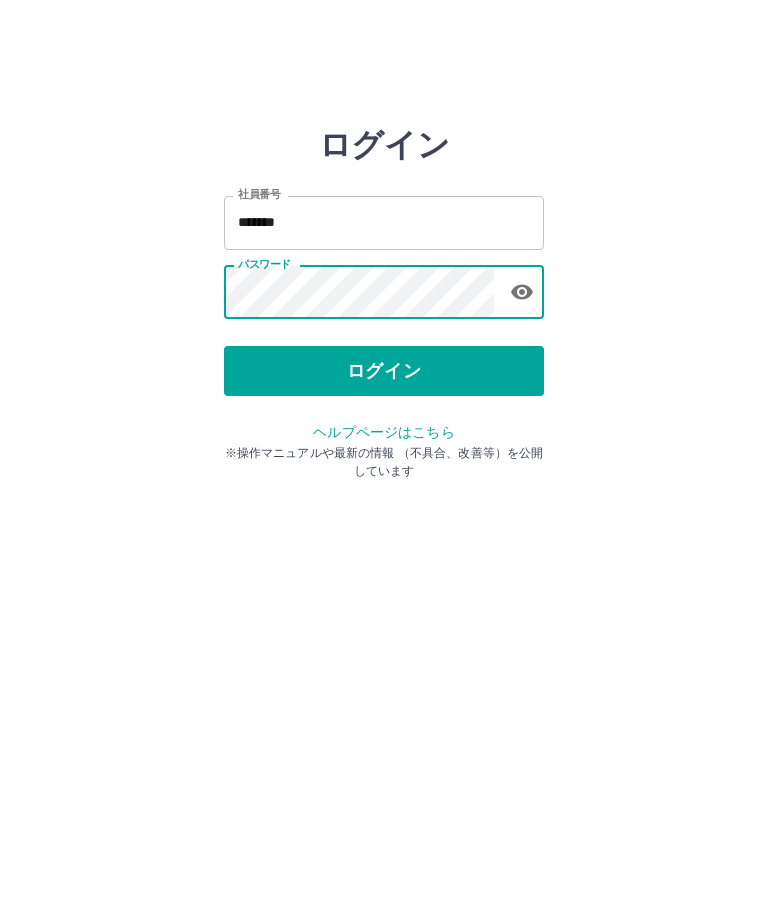 click on "ログイン" at bounding box center [384, 371] 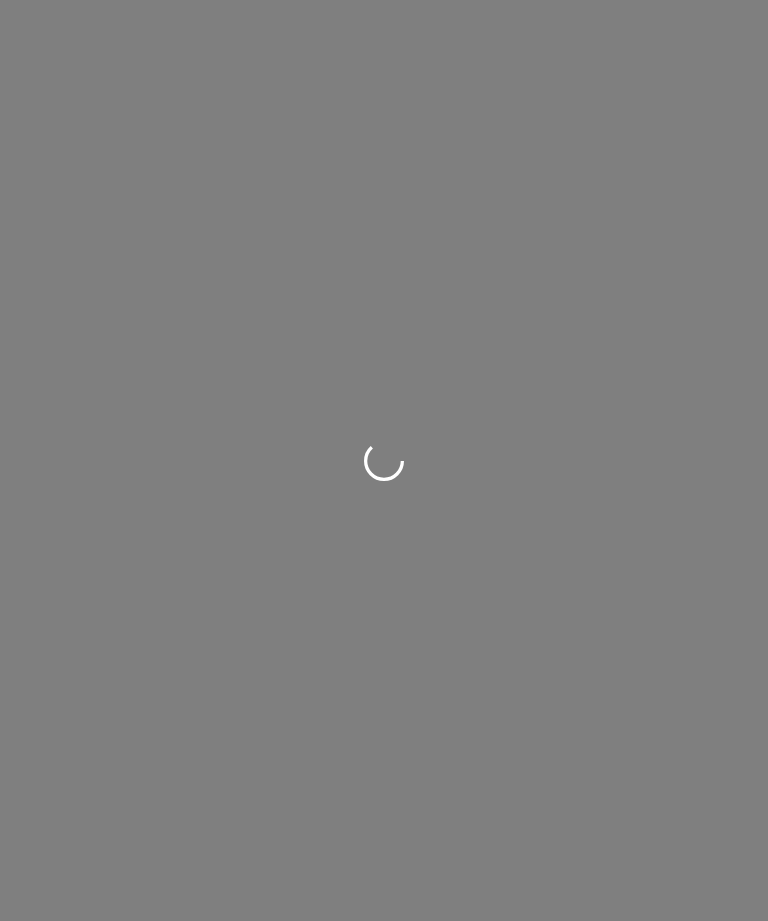 scroll, scrollTop: 0, scrollLeft: 0, axis: both 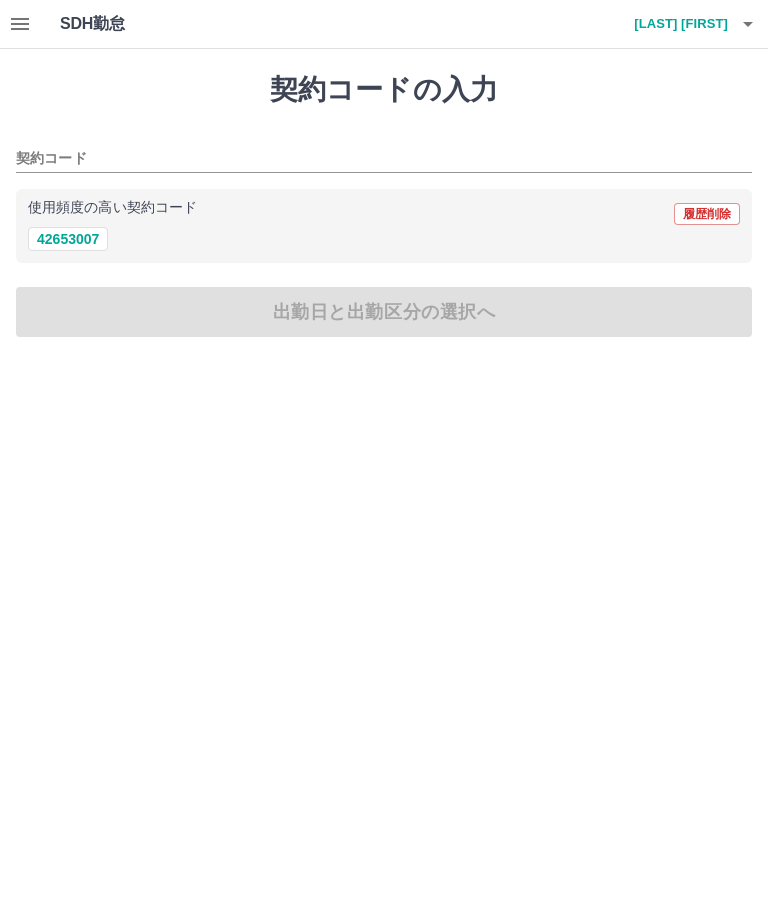click on "42653007" at bounding box center (68, 239) 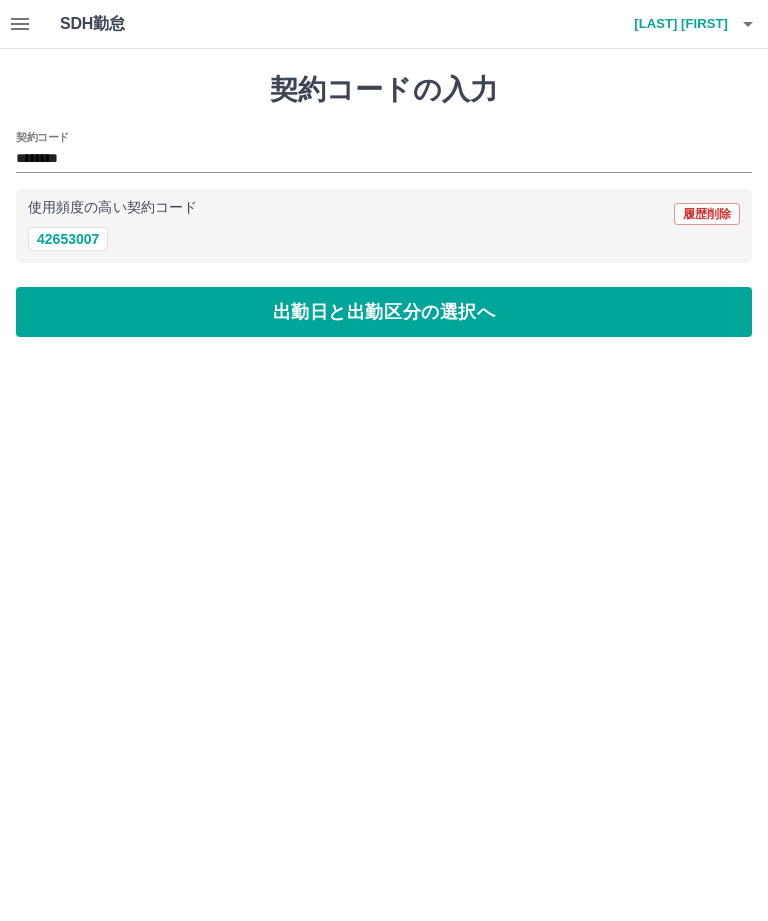 click on "出勤日と出勤区分の選択へ" at bounding box center [384, 312] 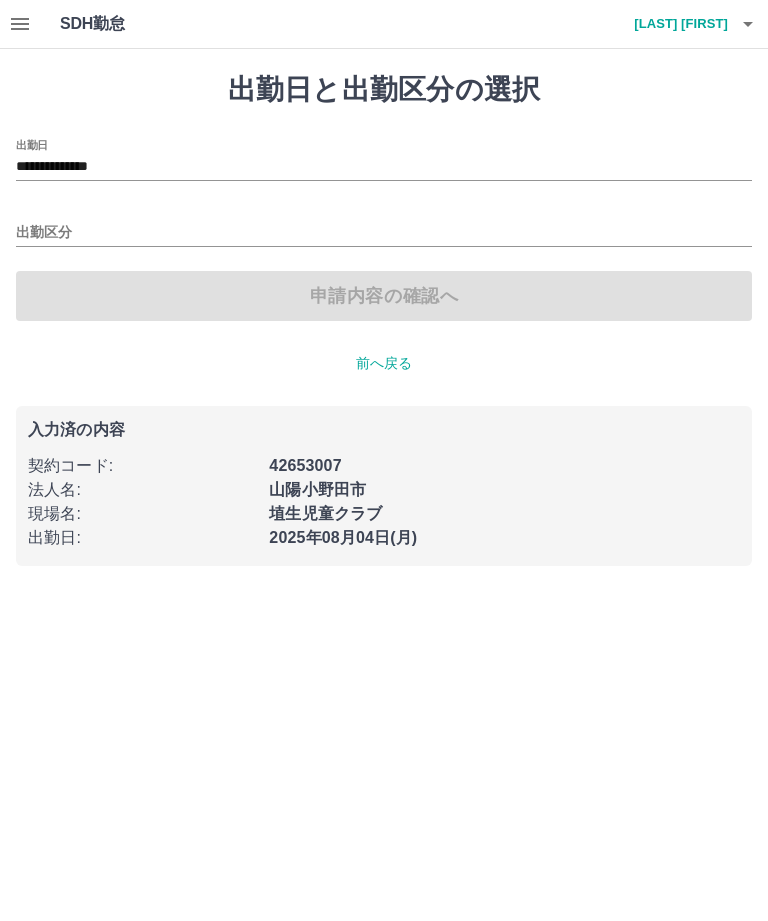 click on "出勤区分" at bounding box center [384, 233] 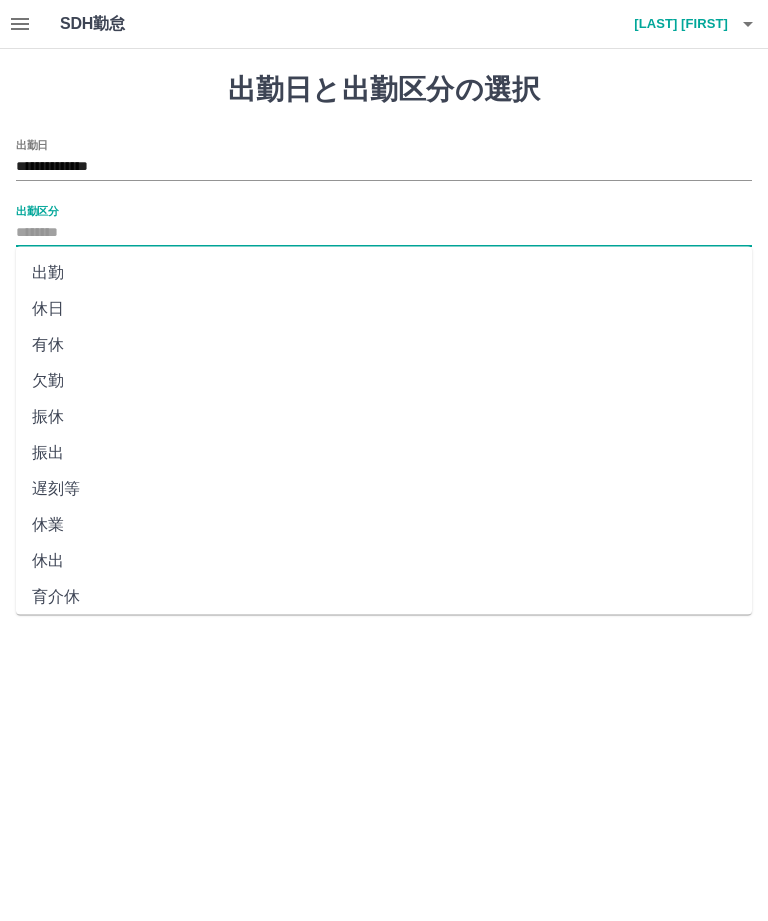 click on "出勤" at bounding box center (384, 273) 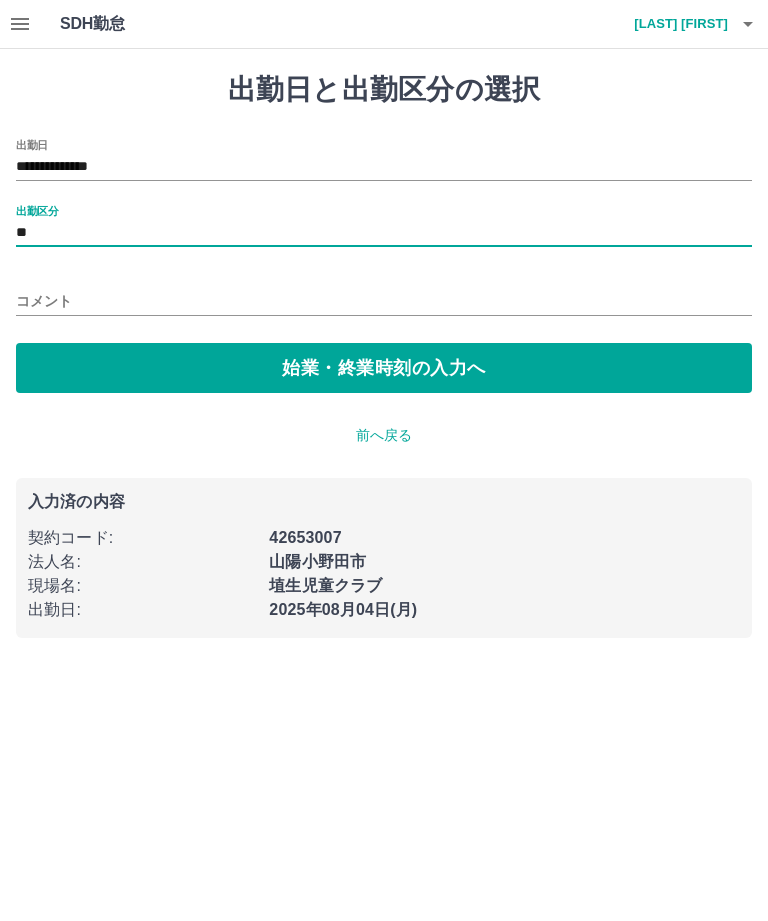 click on "始業・終業時刻の入力へ" at bounding box center (384, 368) 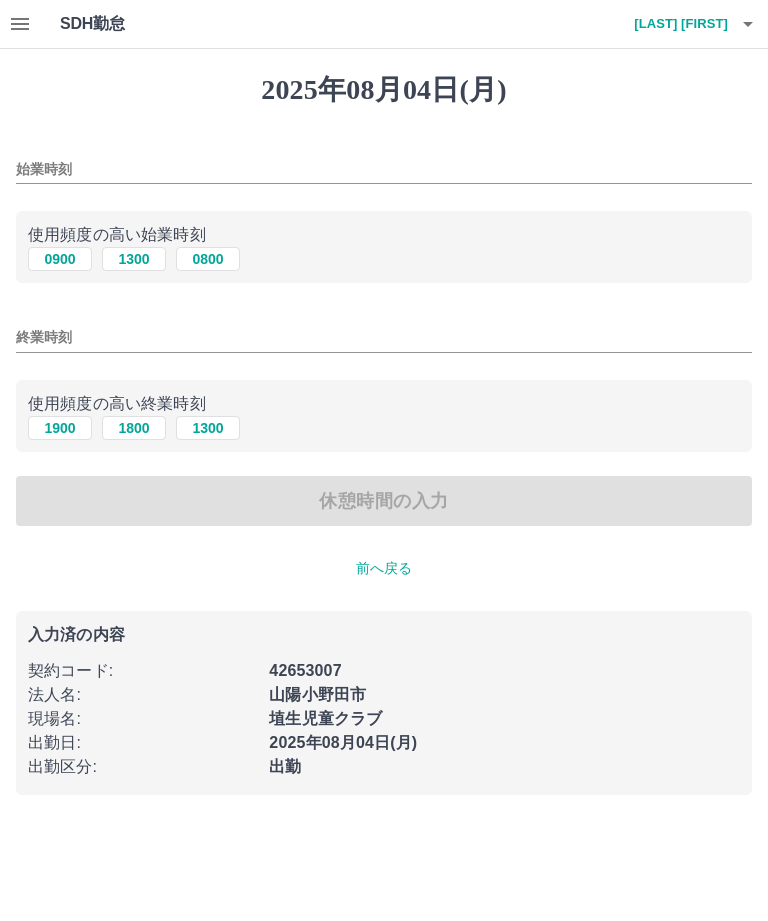 click on "0800" at bounding box center [208, 259] 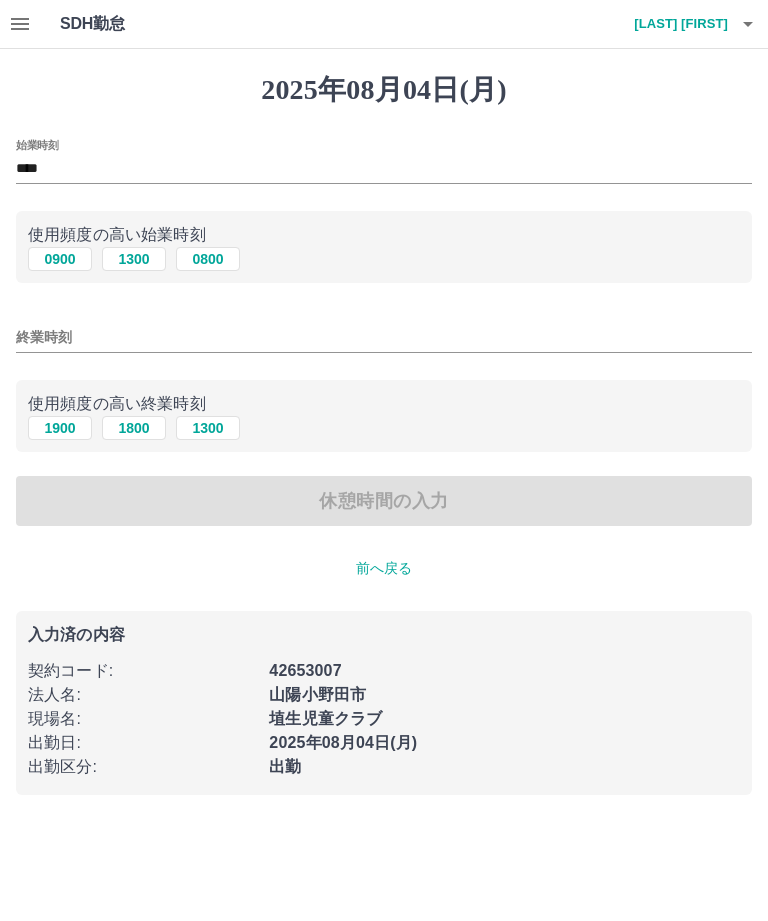 click on "1800" at bounding box center [134, 428] 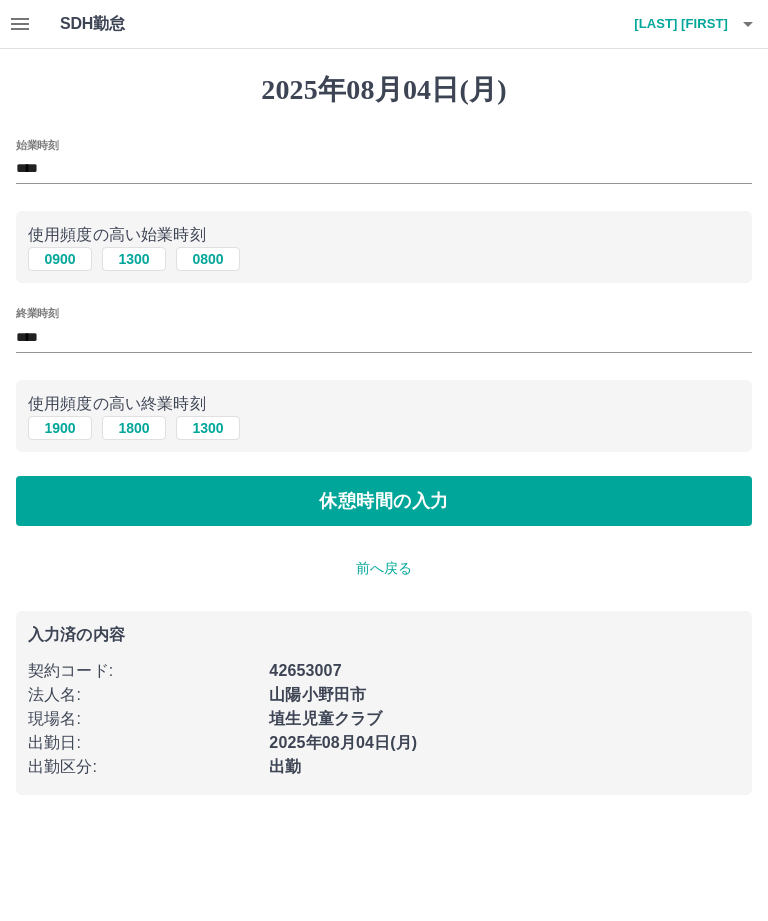 click on "休憩時間の入力" at bounding box center [384, 501] 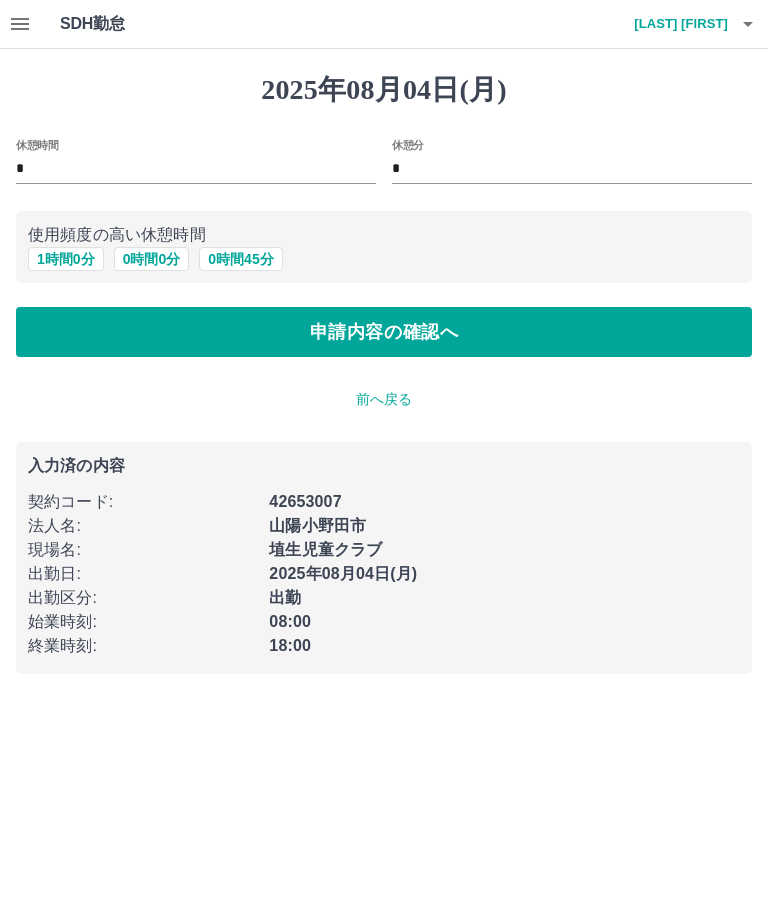 click on "1 時間 0 分" at bounding box center (66, 259) 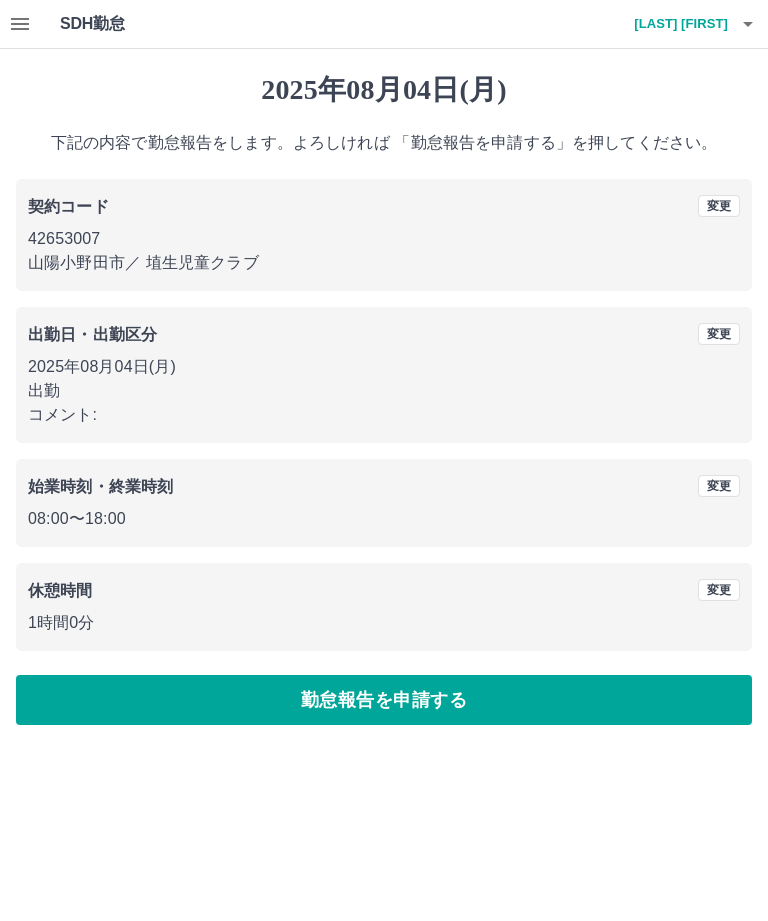 click on "勤怠報告を申請する" at bounding box center [384, 700] 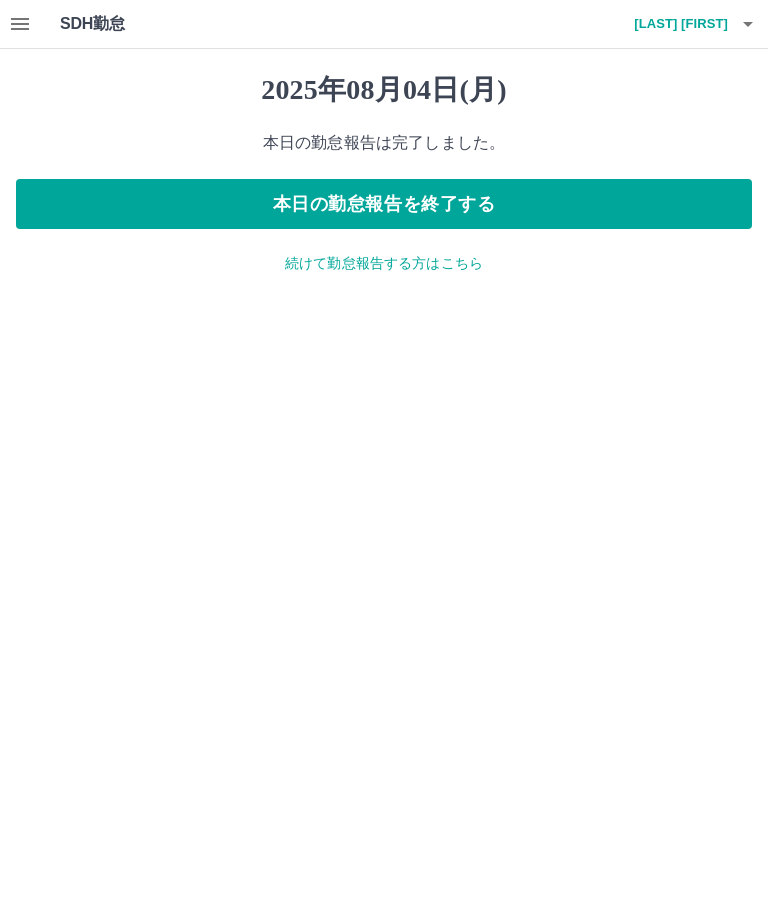 click on "本日の勤怠報告を終了する" at bounding box center (384, 204) 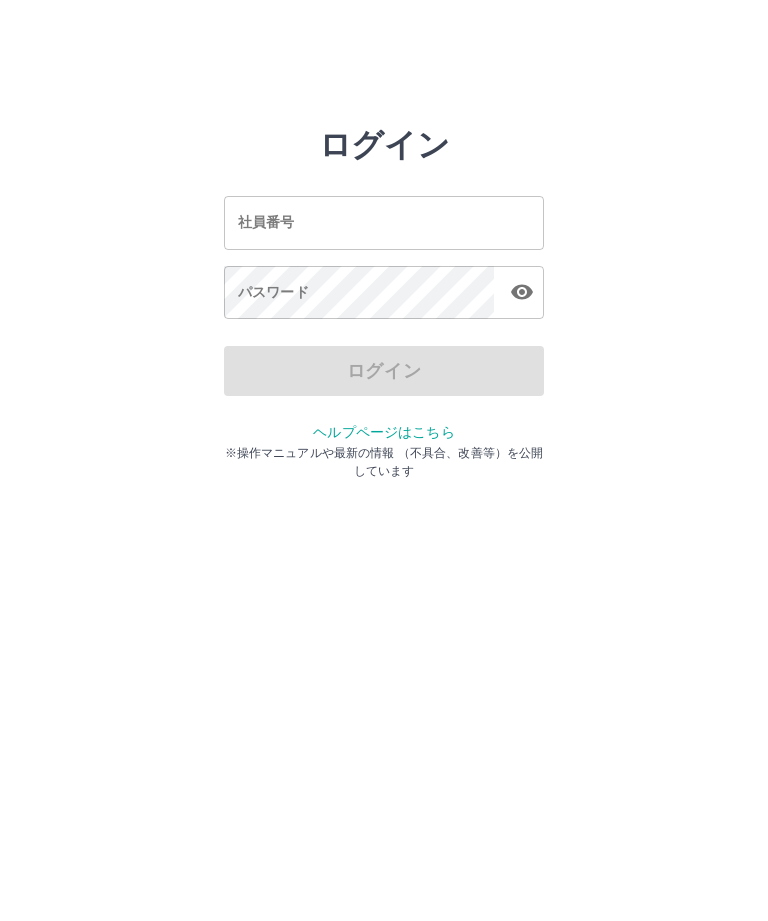 scroll, scrollTop: 0, scrollLeft: 0, axis: both 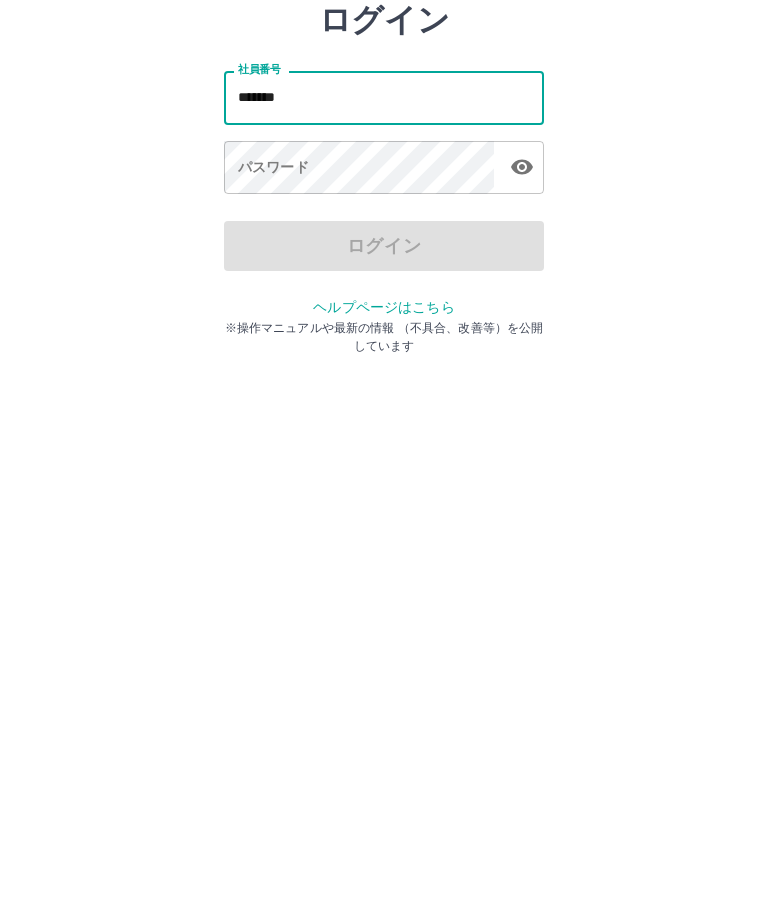 type on "*******" 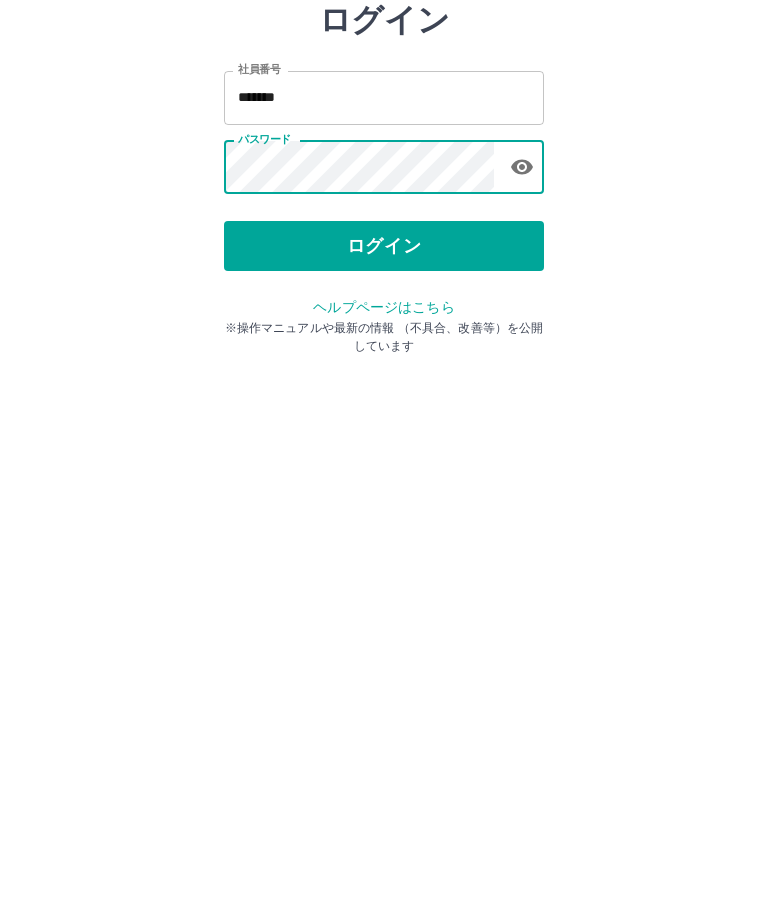 click on "ログイン" at bounding box center [384, 371] 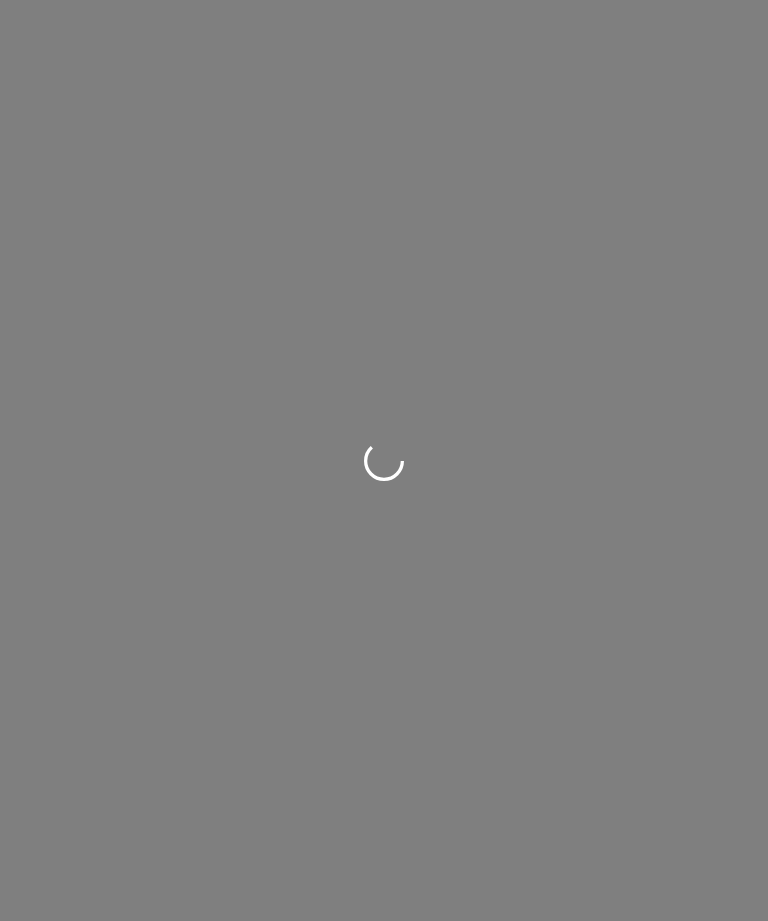 scroll, scrollTop: 0, scrollLeft: 0, axis: both 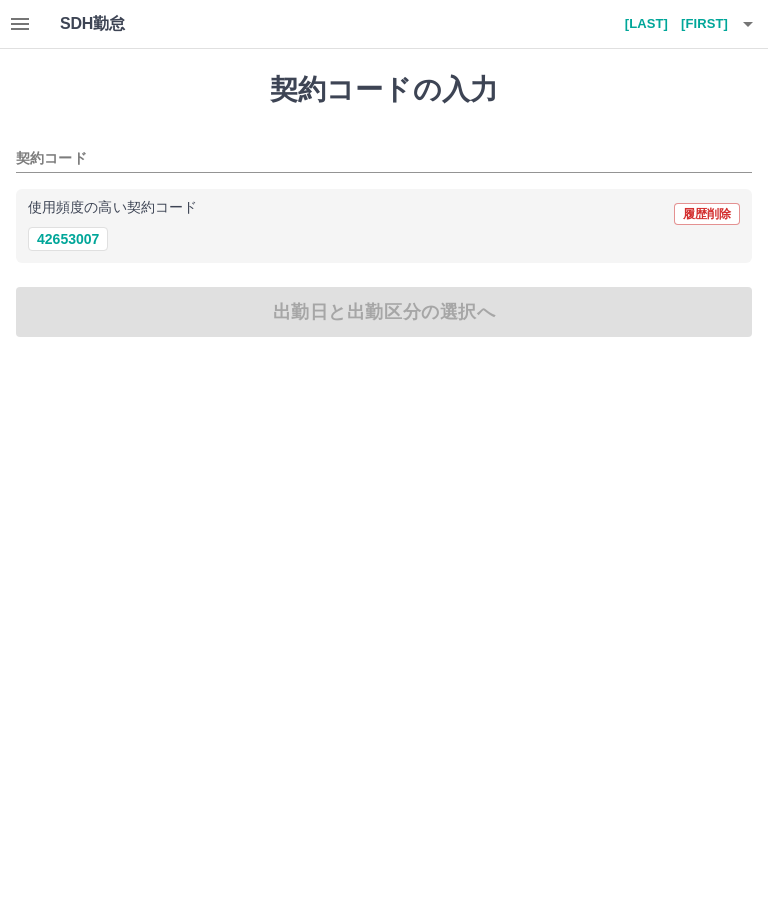 click on "42653007" at bounding box center [68, 239] 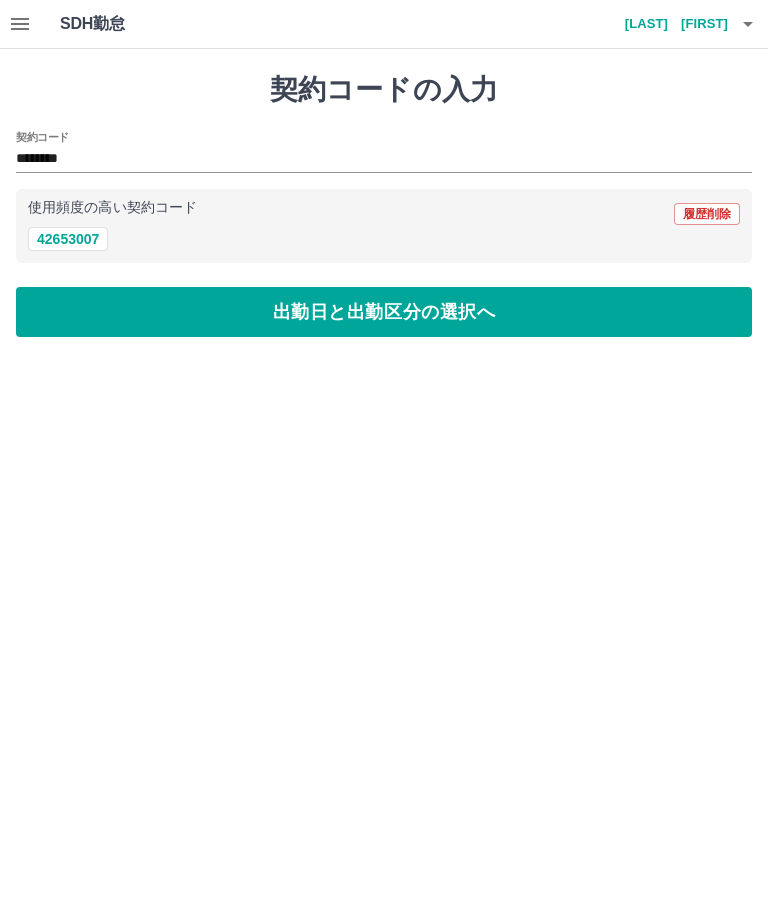 click on "出勤日と出勤区分の選択へ" at bounding box center [384, 312] 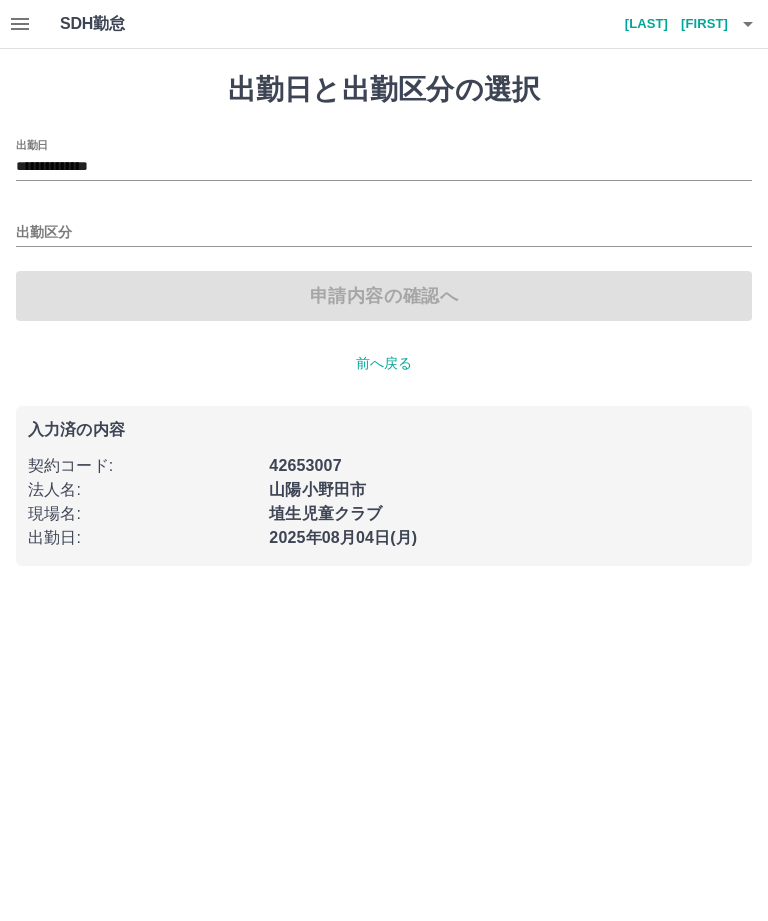 click on "出勤区分" at bounding box center (384, 233) 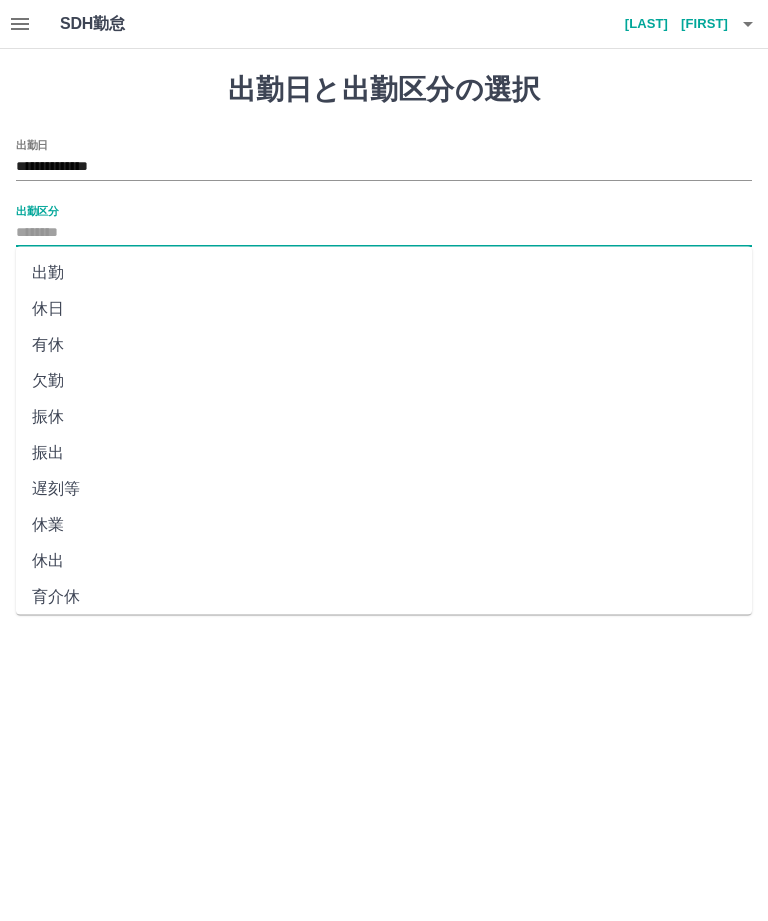 click on "出勤" at bounding box center [384, 273] 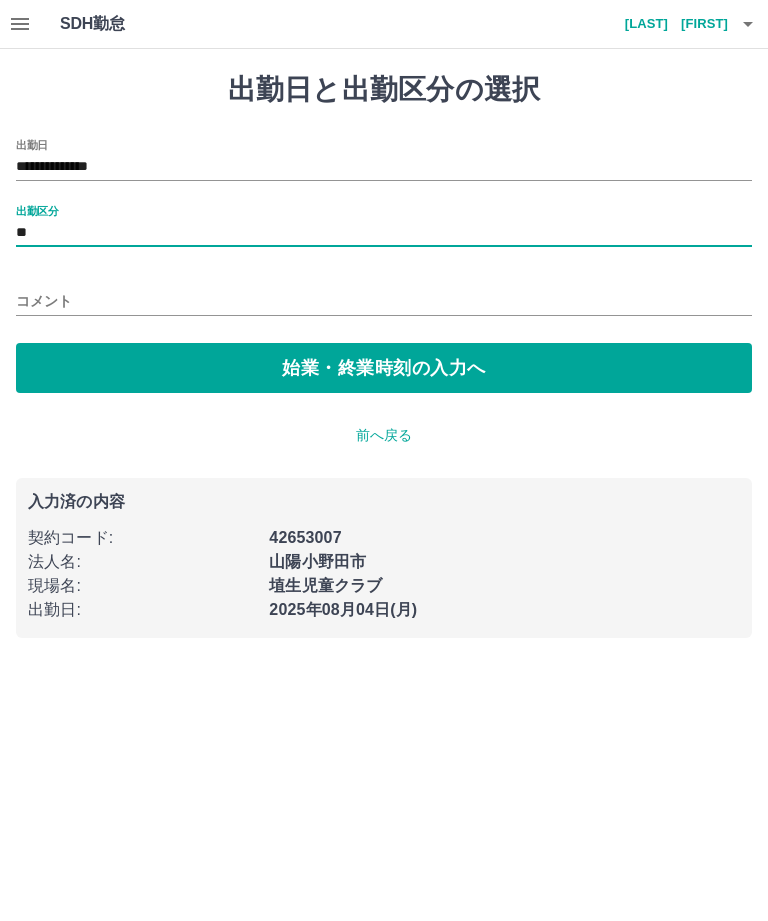 click on "始業・終業時刻の入力へ" at bounding box center [384, 368] 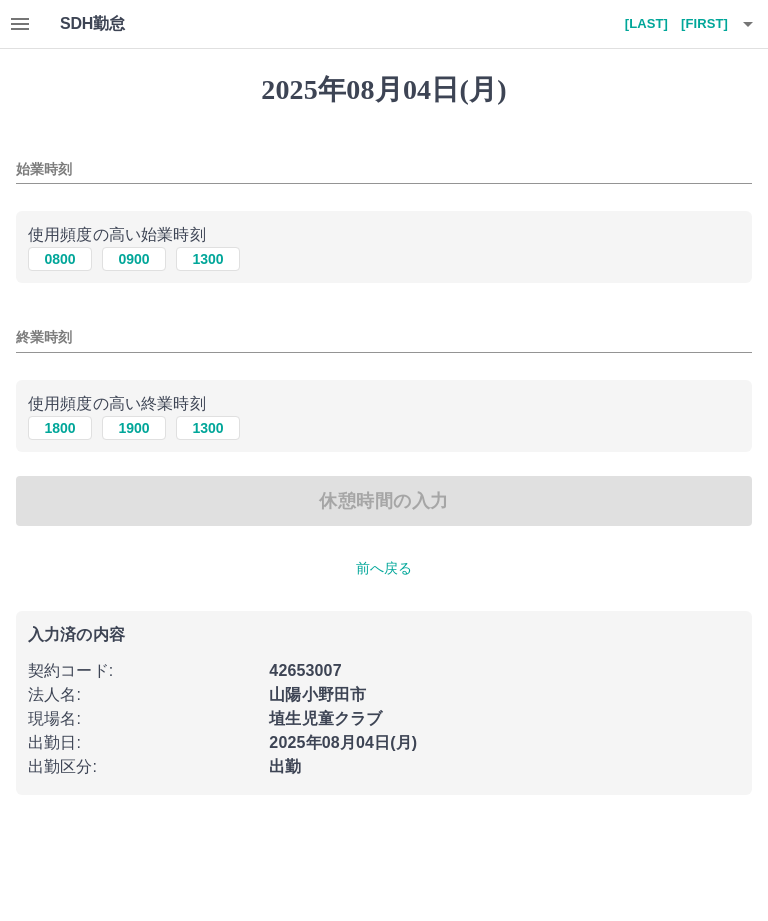 click on "始業時刻" at bounding box center [384, 169] 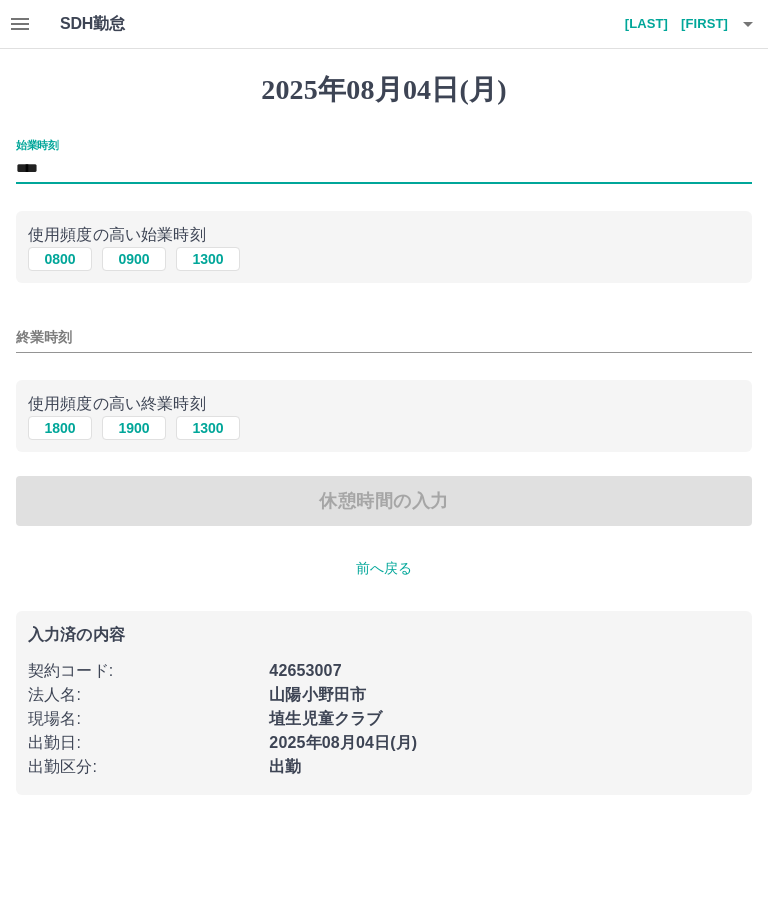 type on "****" 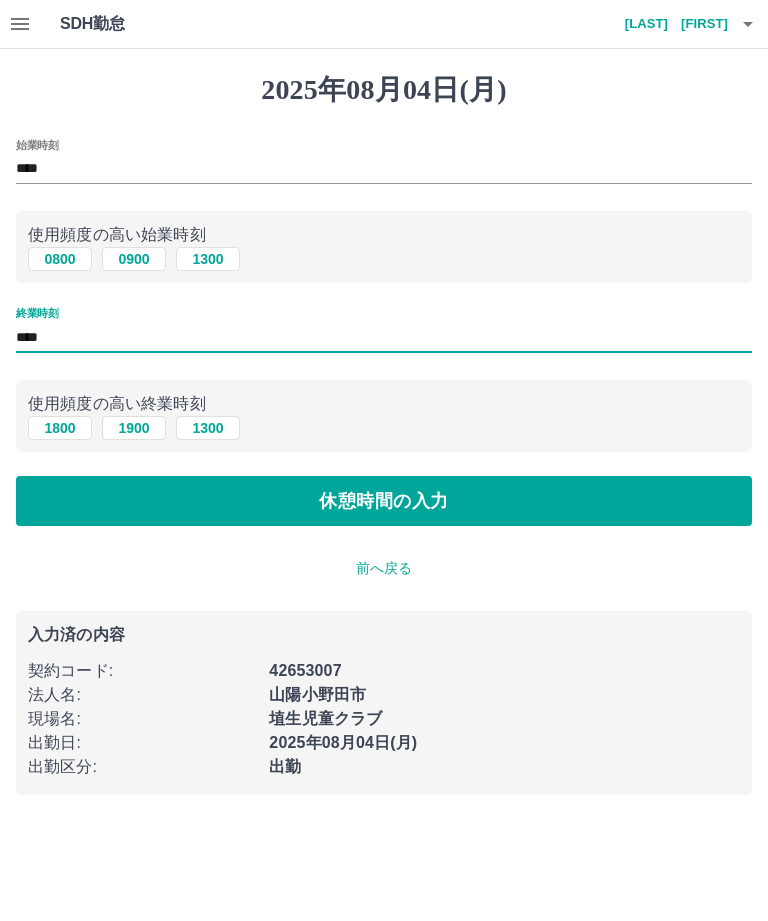 type on "****" 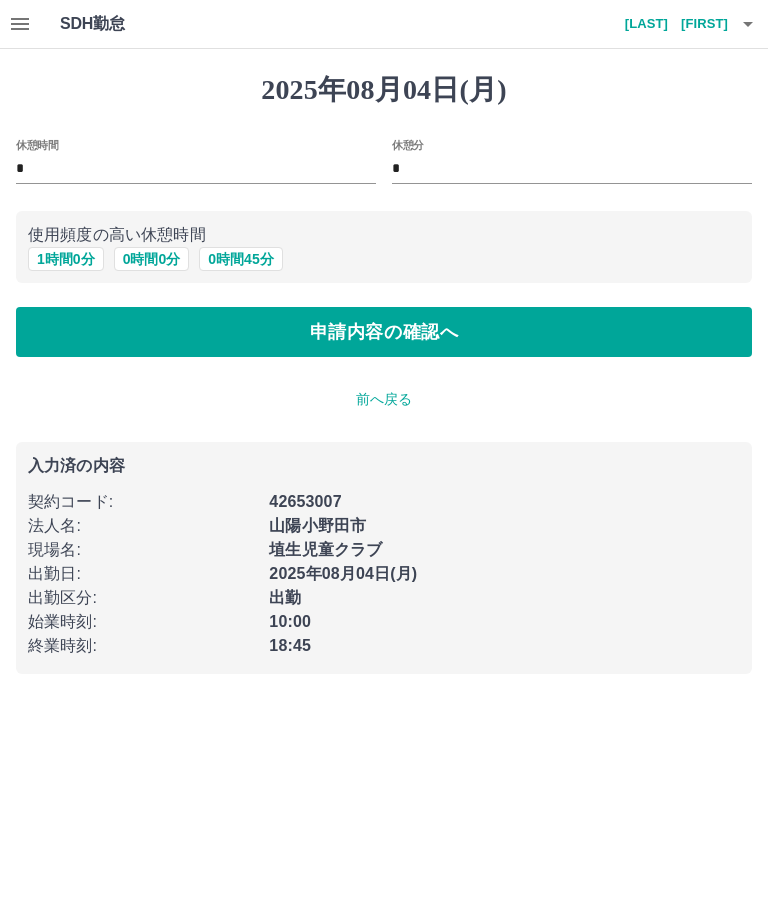click on "*" at bounding box center [572, 169] 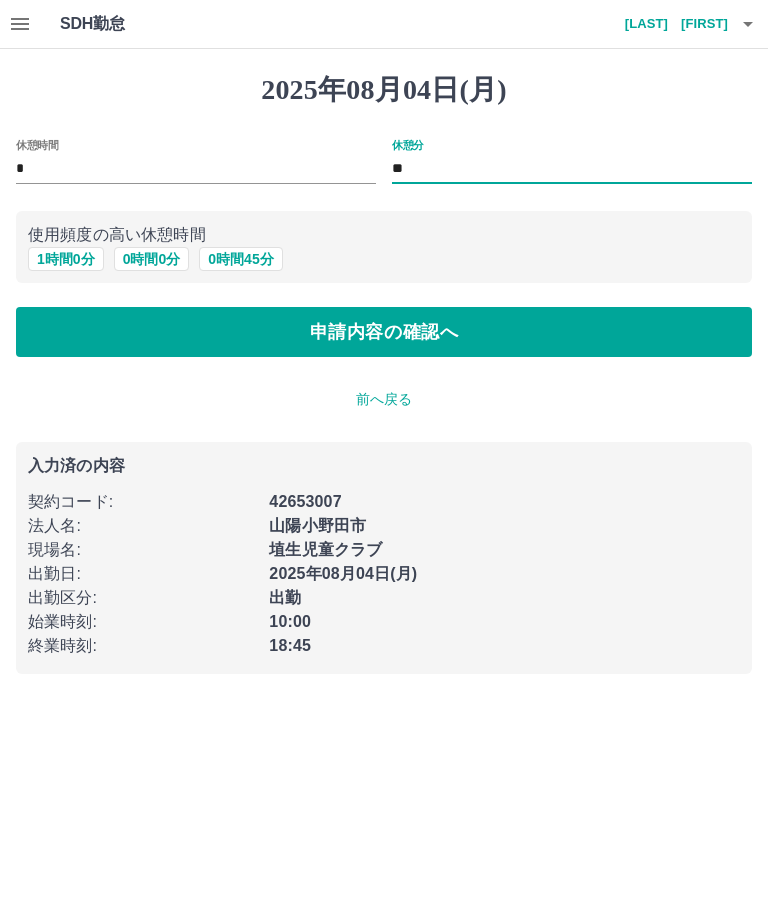 type on "*" 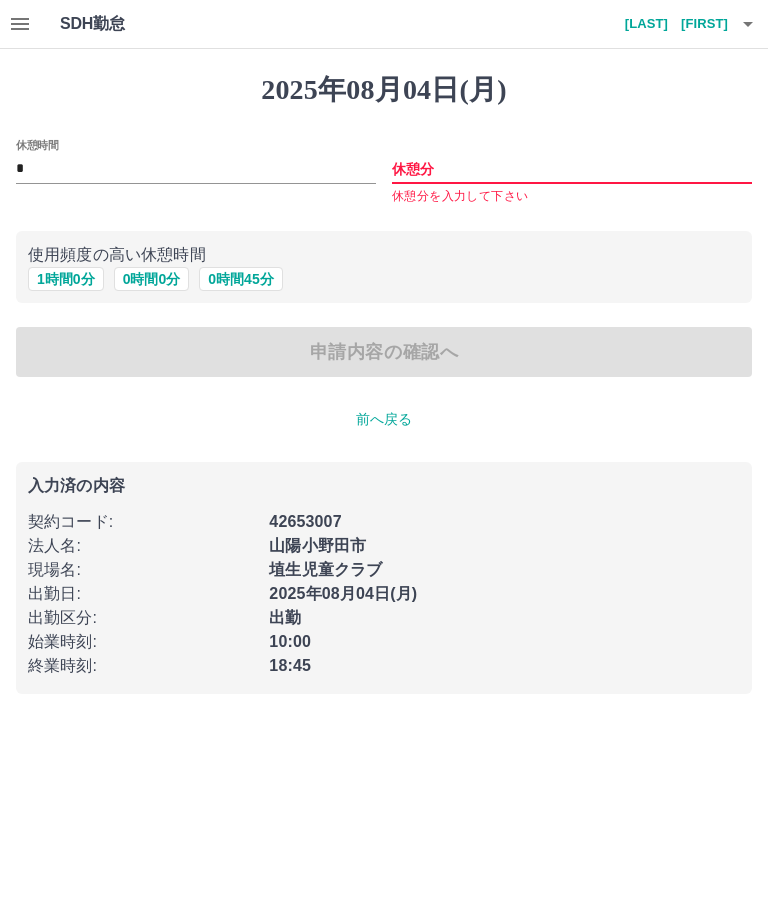 type 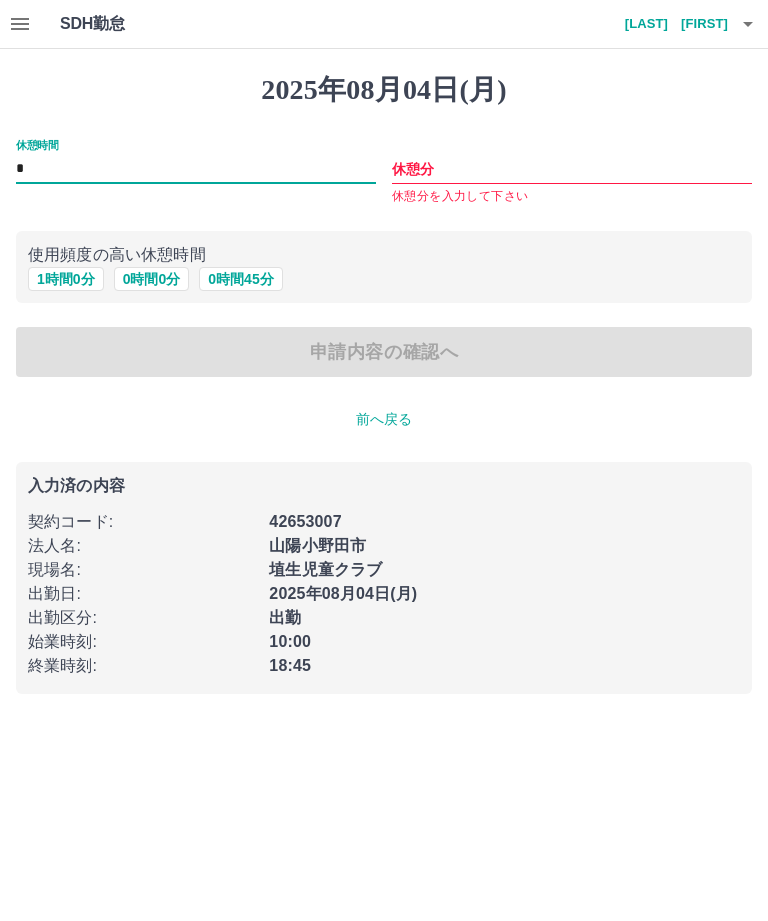 type on "*" 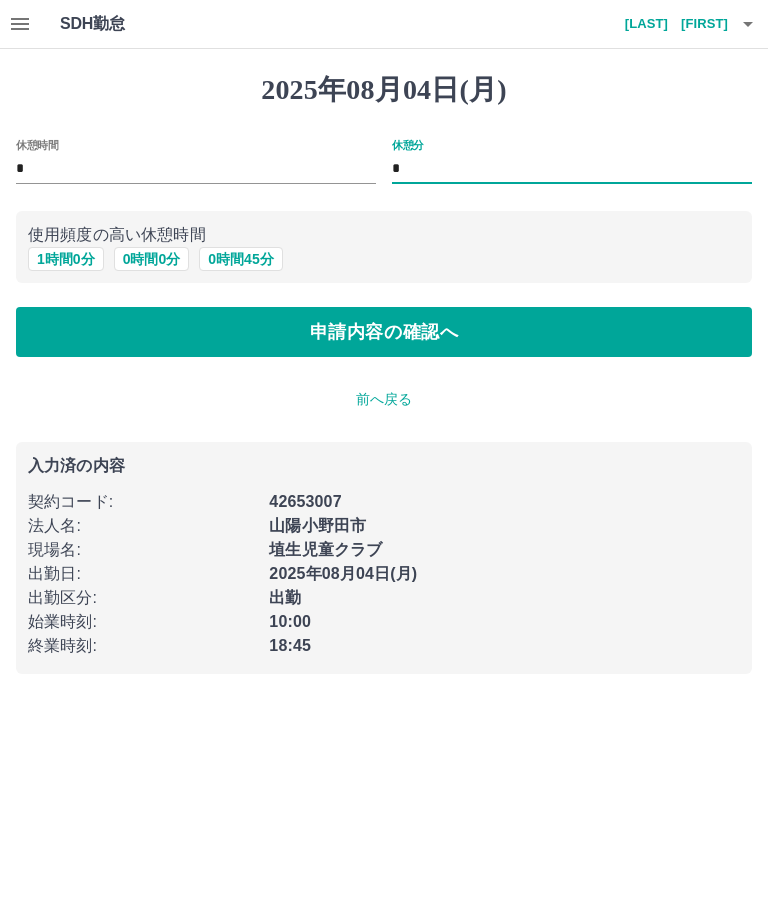 type on "*" 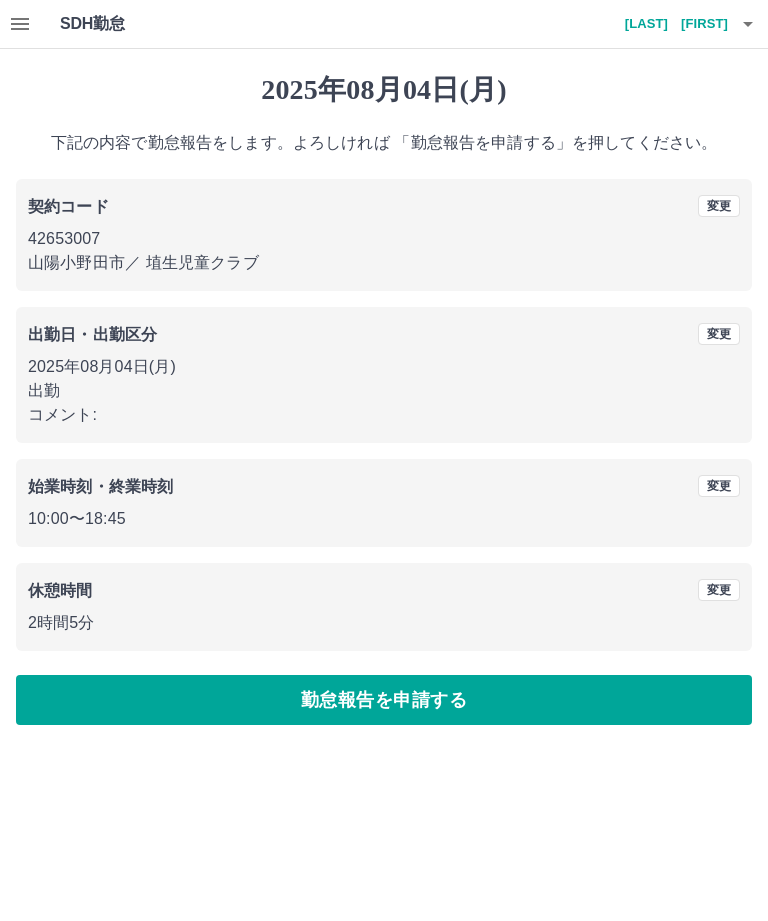 click on "勤怠報告を申請する" at bounding box center [384, 700] 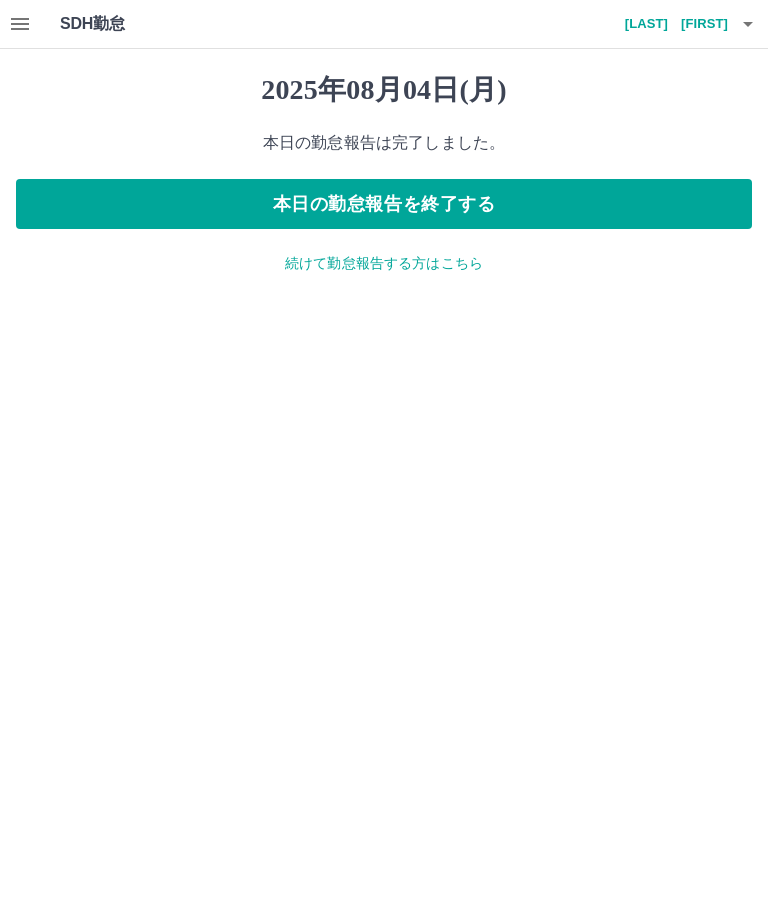click on "本日の勤怠報告を終了する" at bounding box center (384, 204) 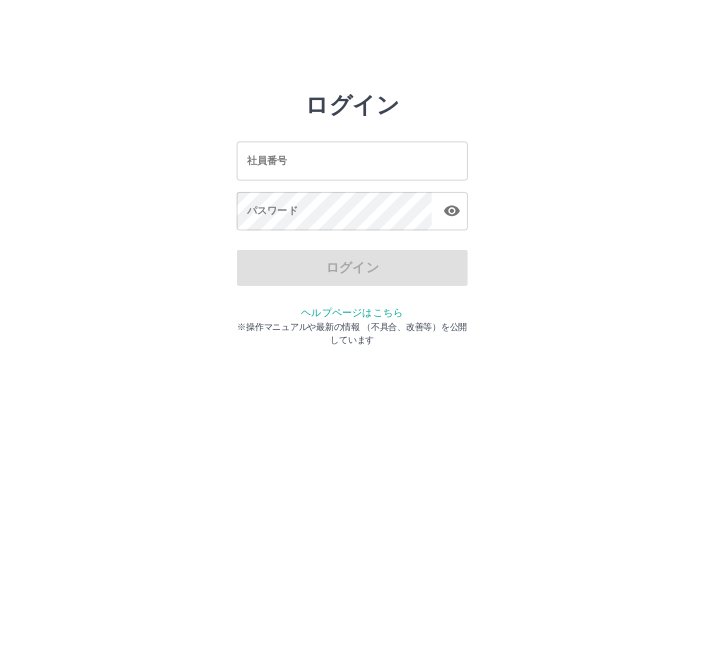 scroll, scrollTop: 0, scrollLeft: 0, axis: both 